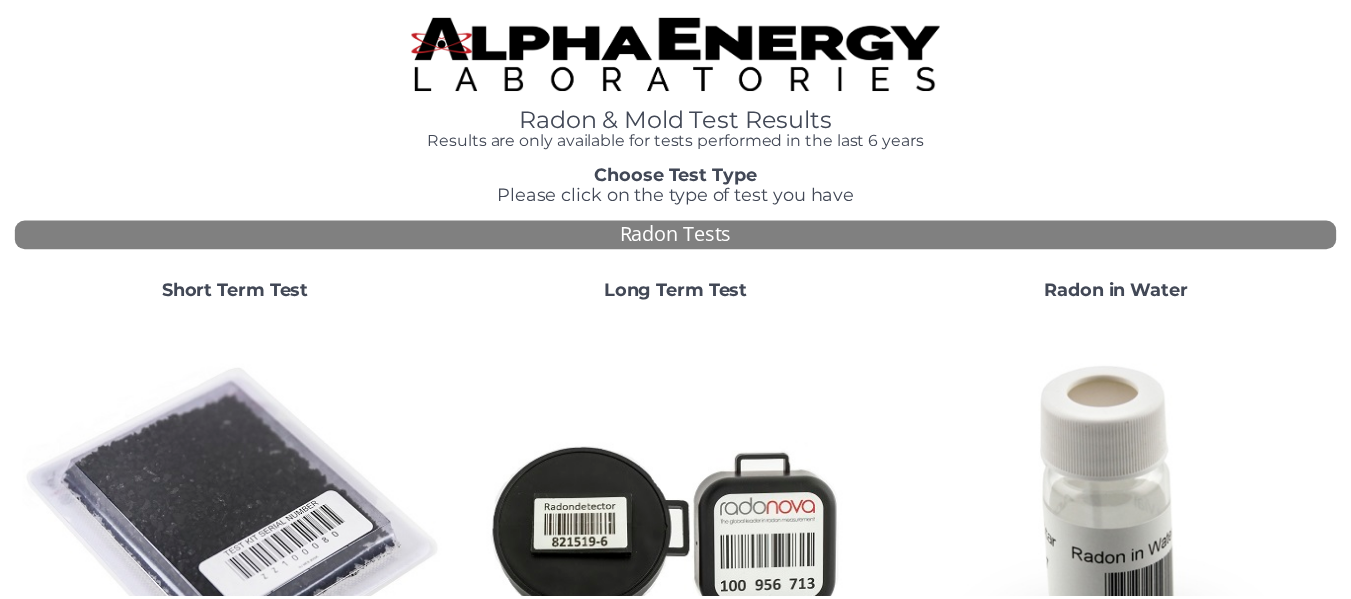 scroll, scrollTop: 0, scrollLeft: 0, axis: both 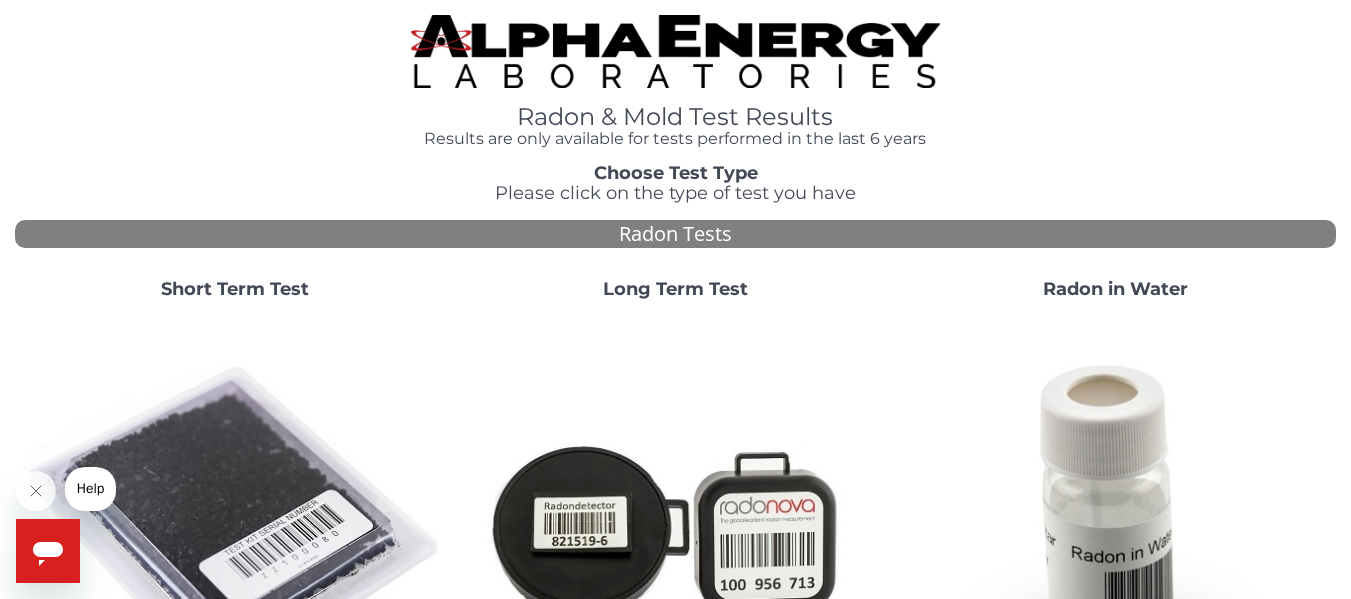 click on "Radon & Mold Test Results Results are only available for tests performed in the last 6 years         Choose Test Type Please click on the type of test you have         Radon Tests
Short Term Test
Long Term Test
Radon in Water
Mold Tests
Visible Mold Test" at bounding box center [675, 702] 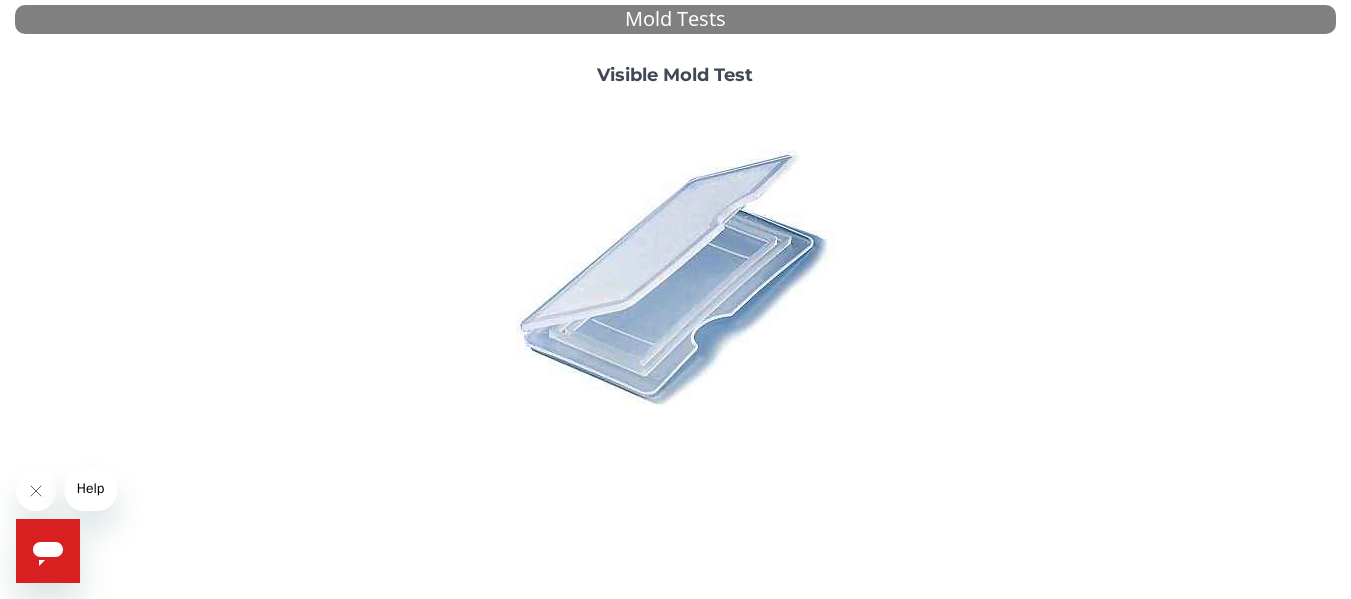 scroll, scrollTop: 826, scrollLeft: 0, axis: vertical 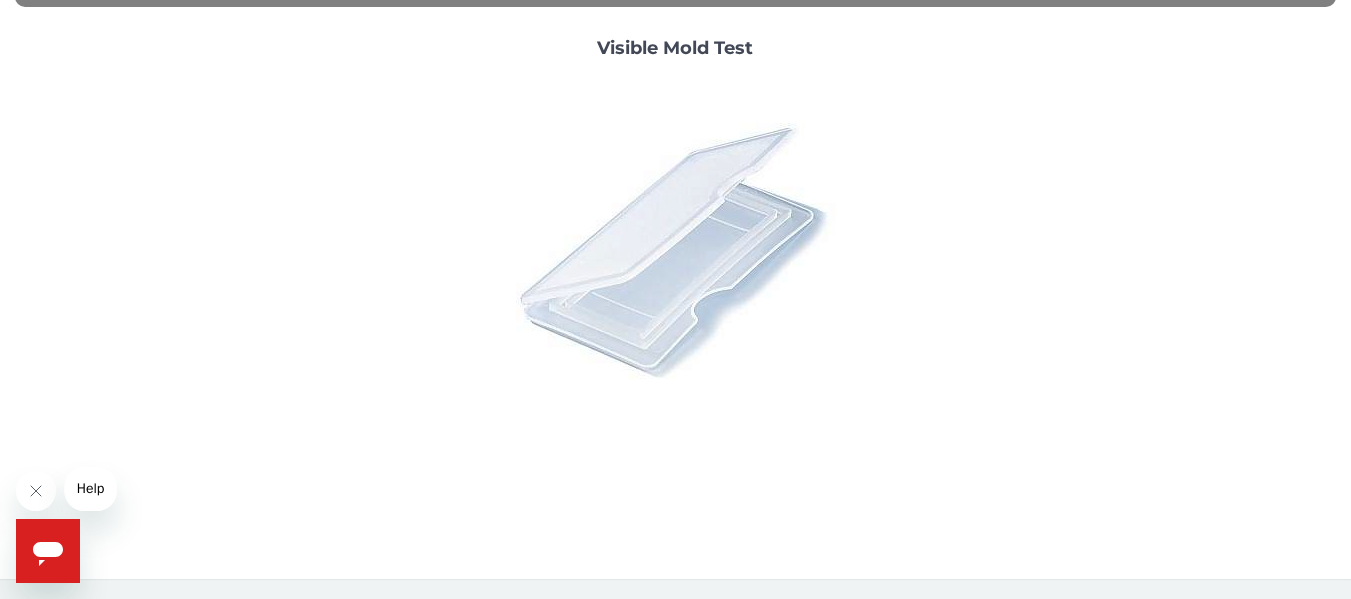 click at bounding box center [675, 250] 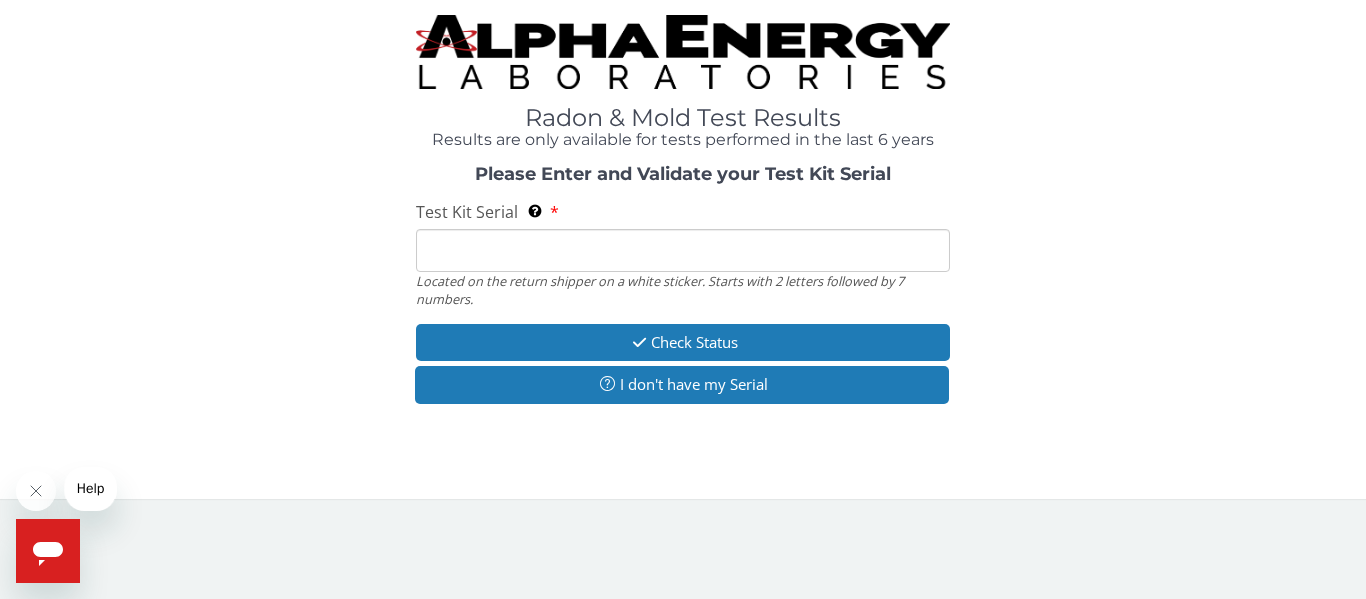 click on "Test Kit Serial     Located on the return shipper on a white sticker. Starts with 2 letters followed by 7 numbers." at bounding box center (683, 250) 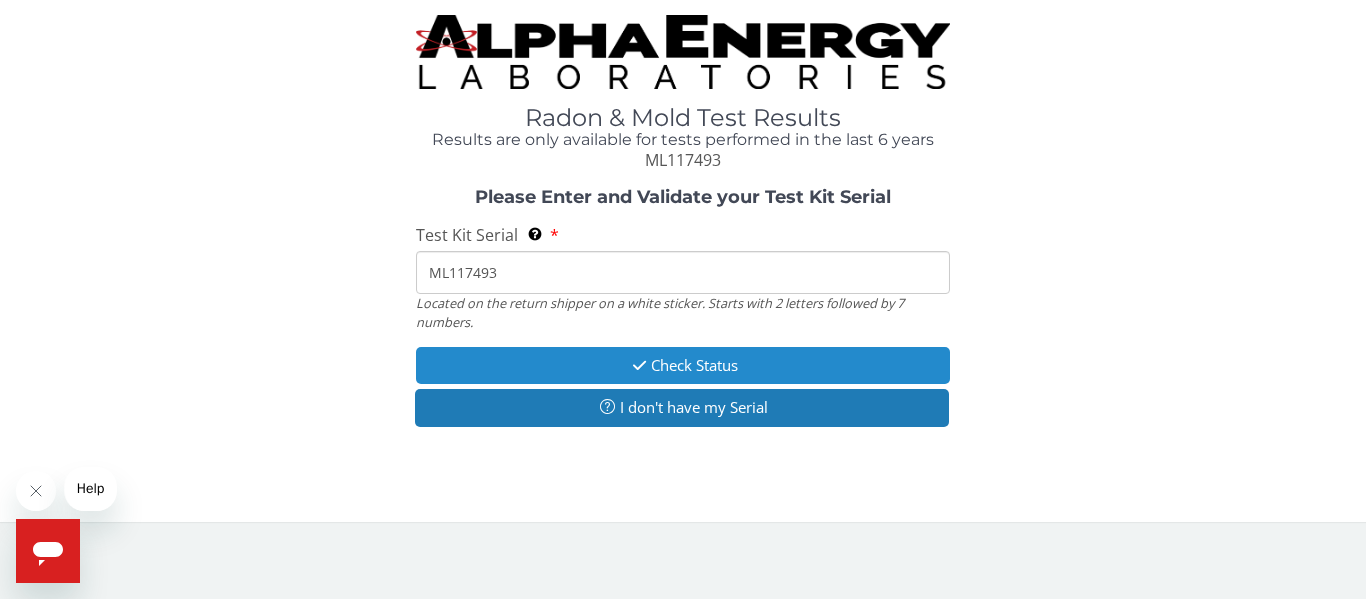 type on "ML117493" 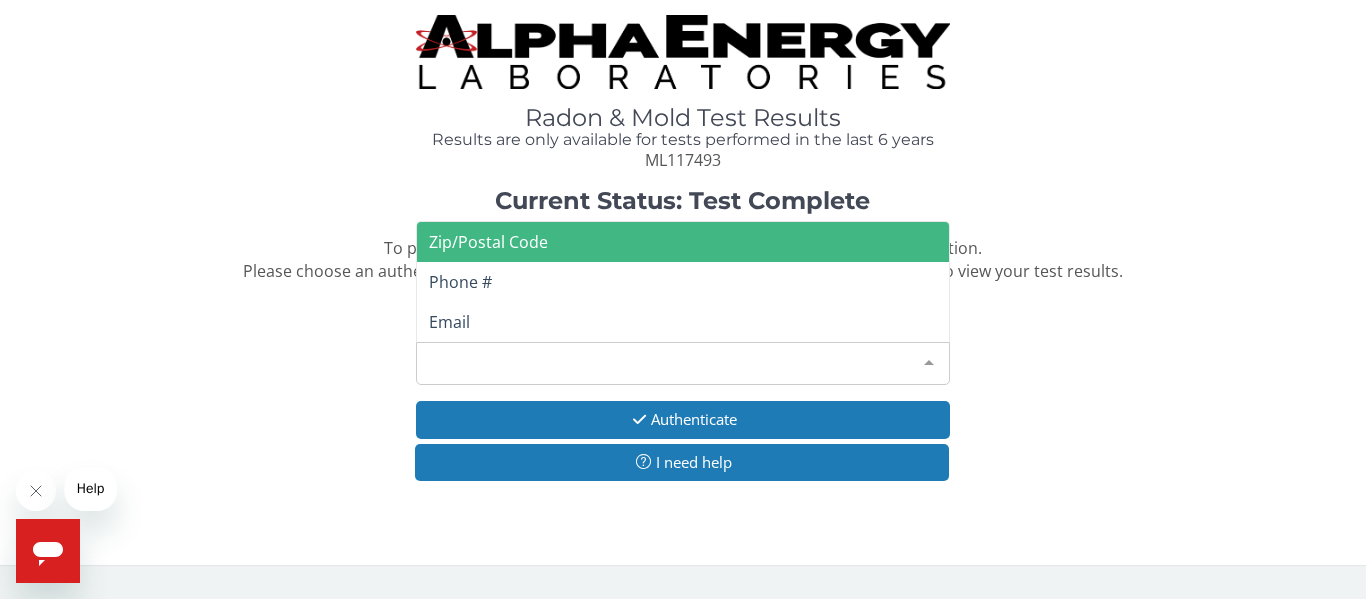 click at bounding box center (929, 362) 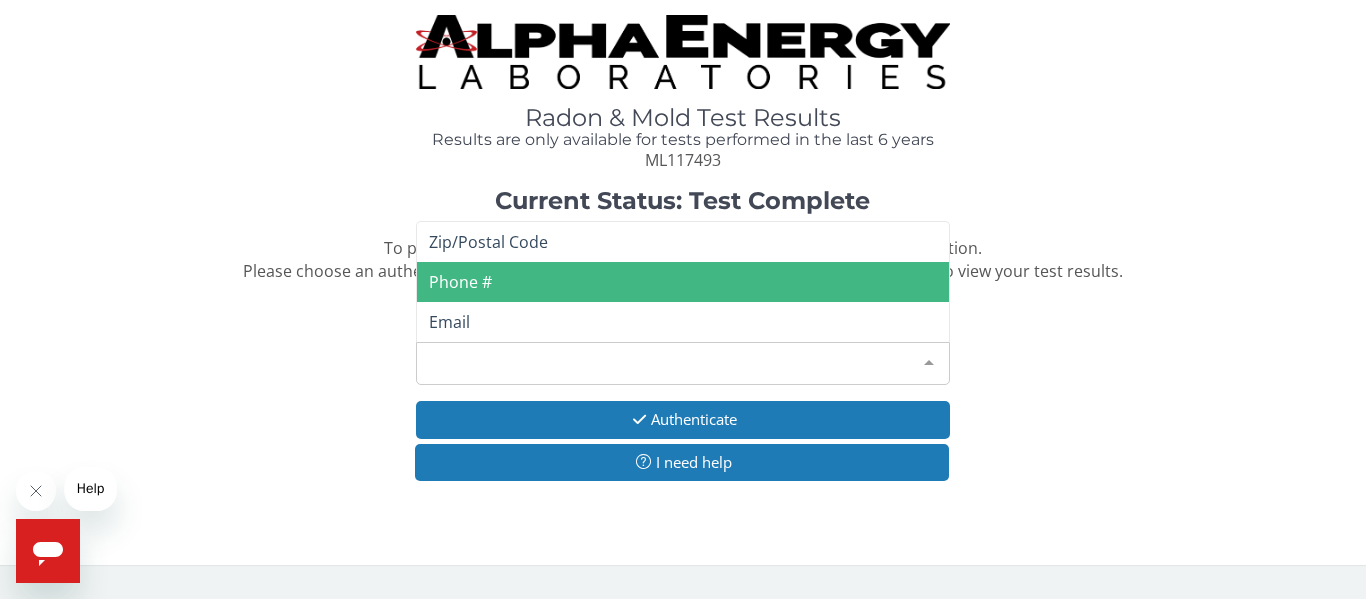 click on "Phone #" at bounding box center [460, 282] 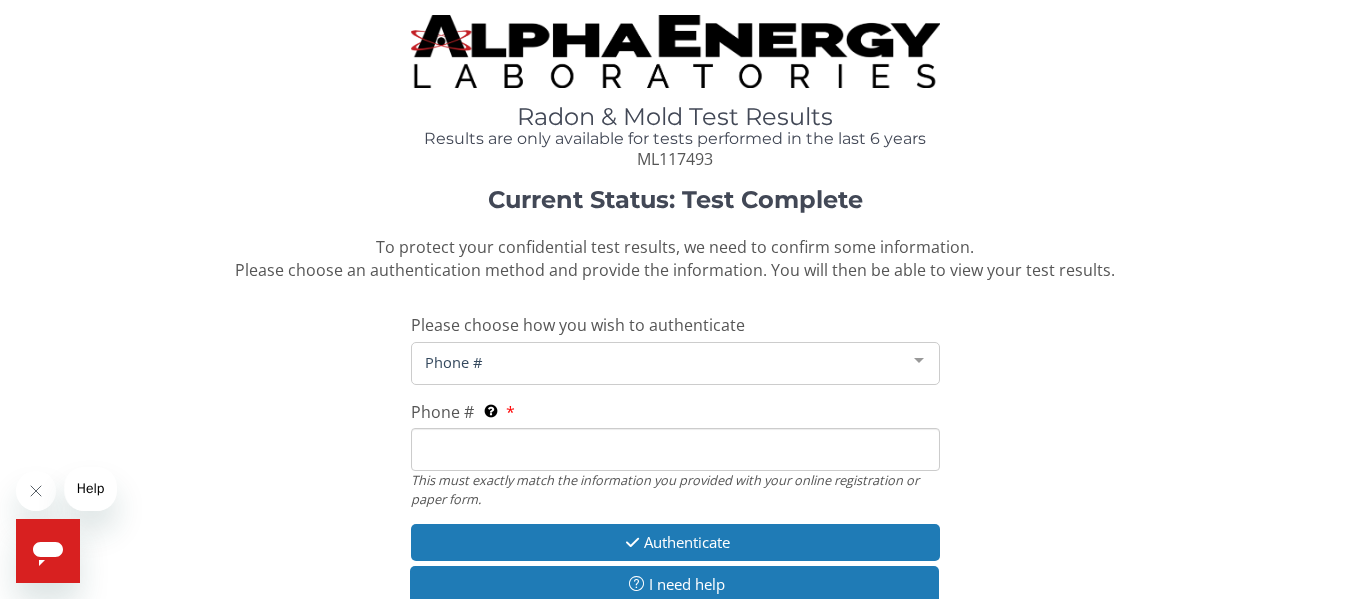 click on "Phone #     This must exactly match the information you provided with your online registration or paper form." at bounding box center (675, 449) 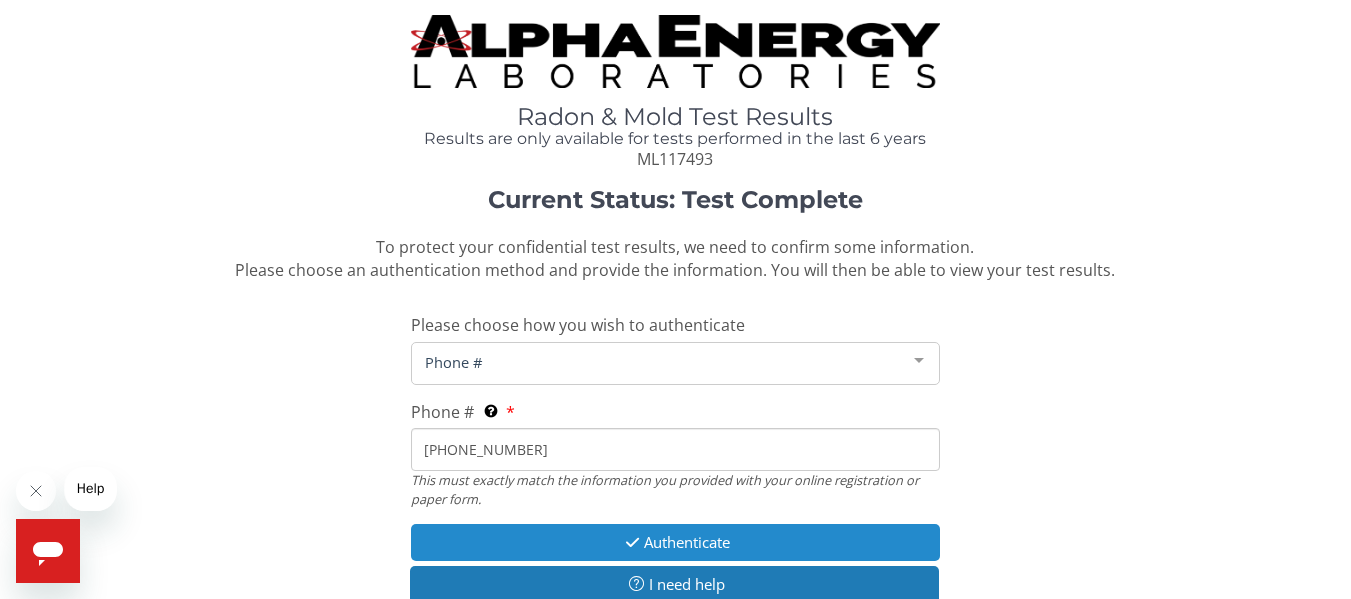 click on "Authenticate" at bounding box center [675, 542] 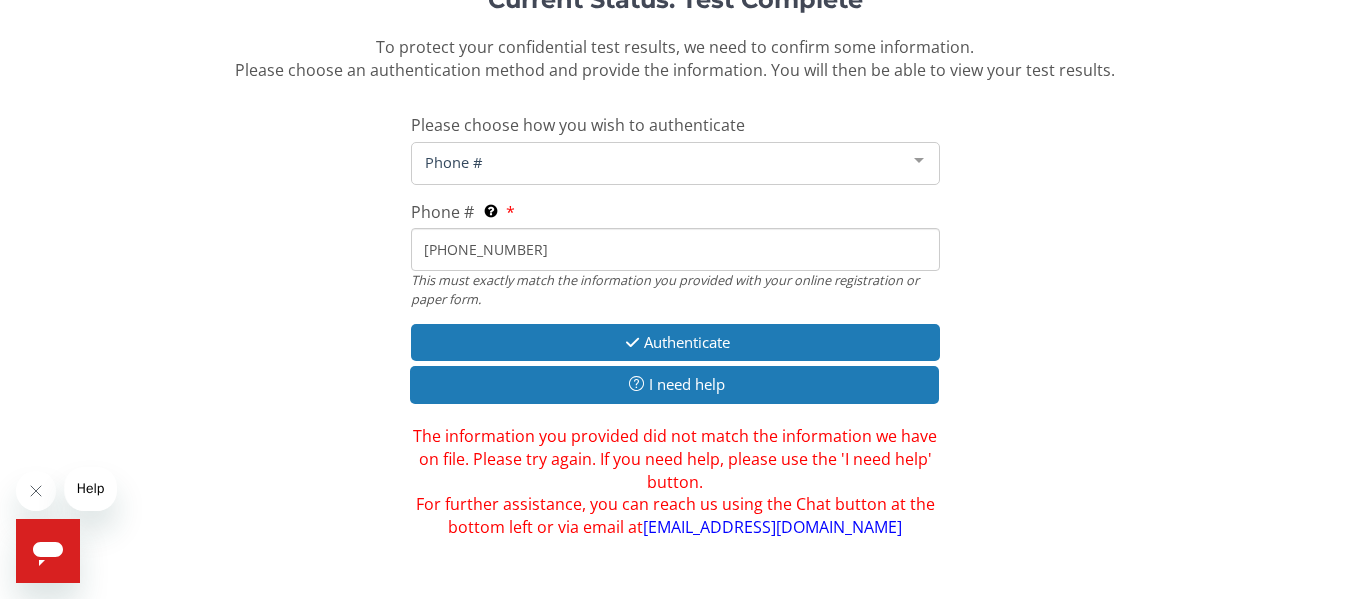 scroll, scrollTop: 213, scrollLeft: 0, axis: vertical 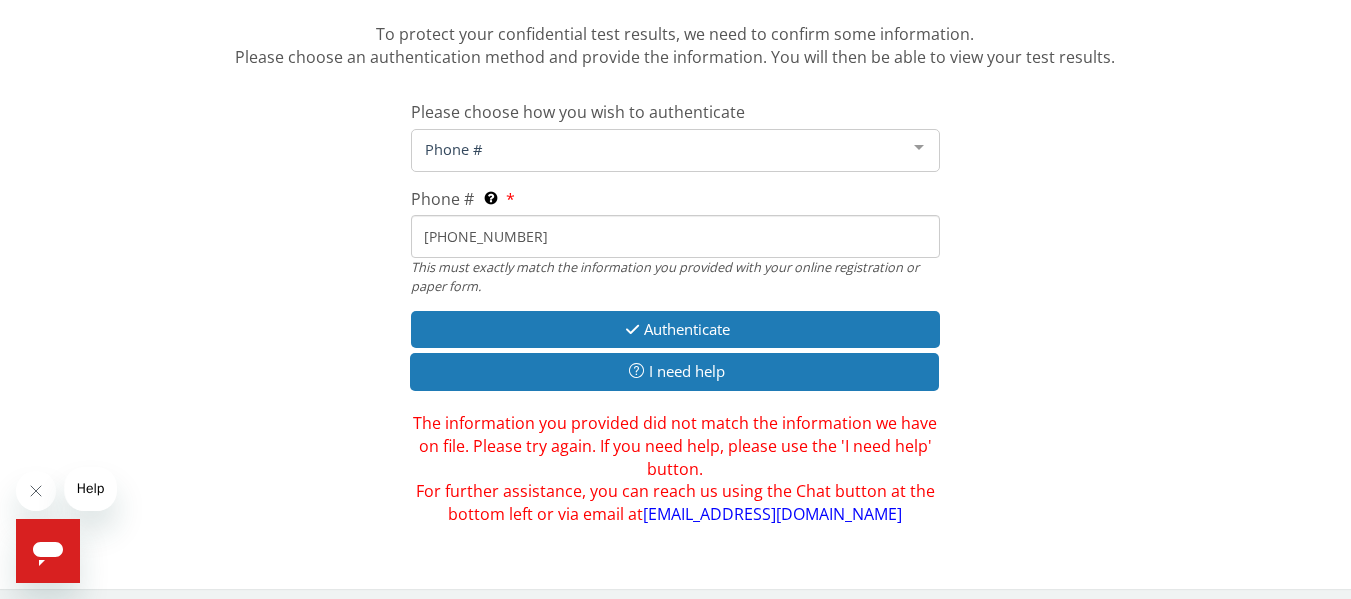 click on "[PHONE_NUMBER]" at bounding box center [675, 236] 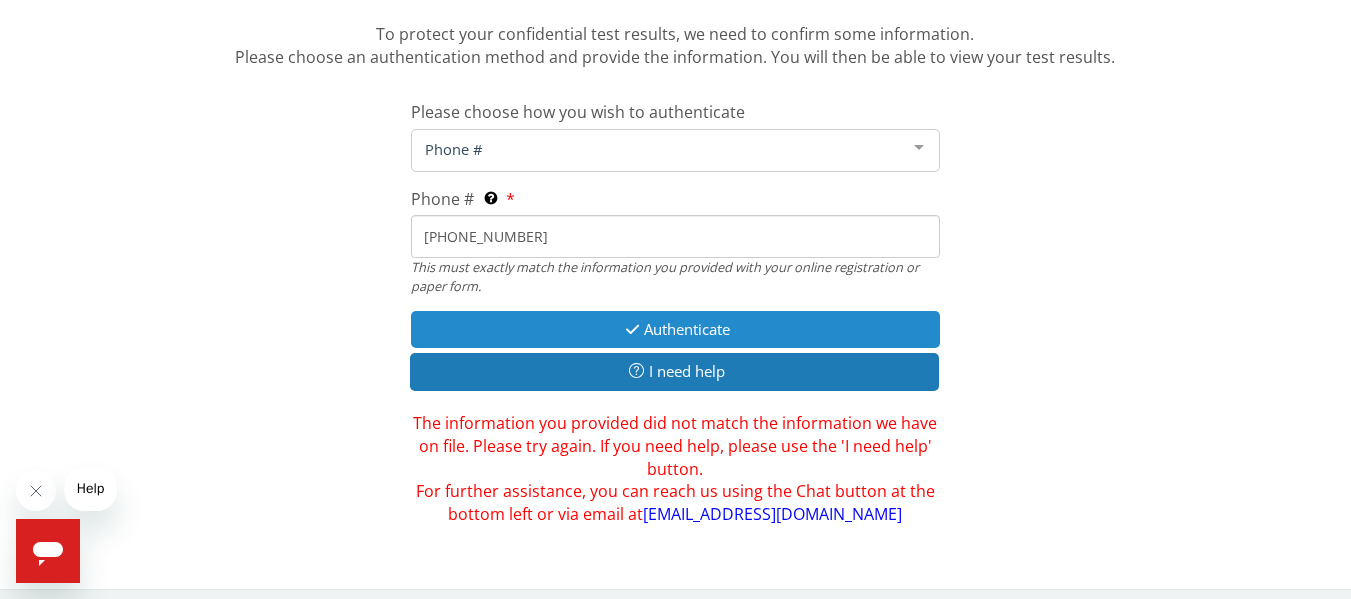 click on "Authenticate" at bounding box center [675, 329] 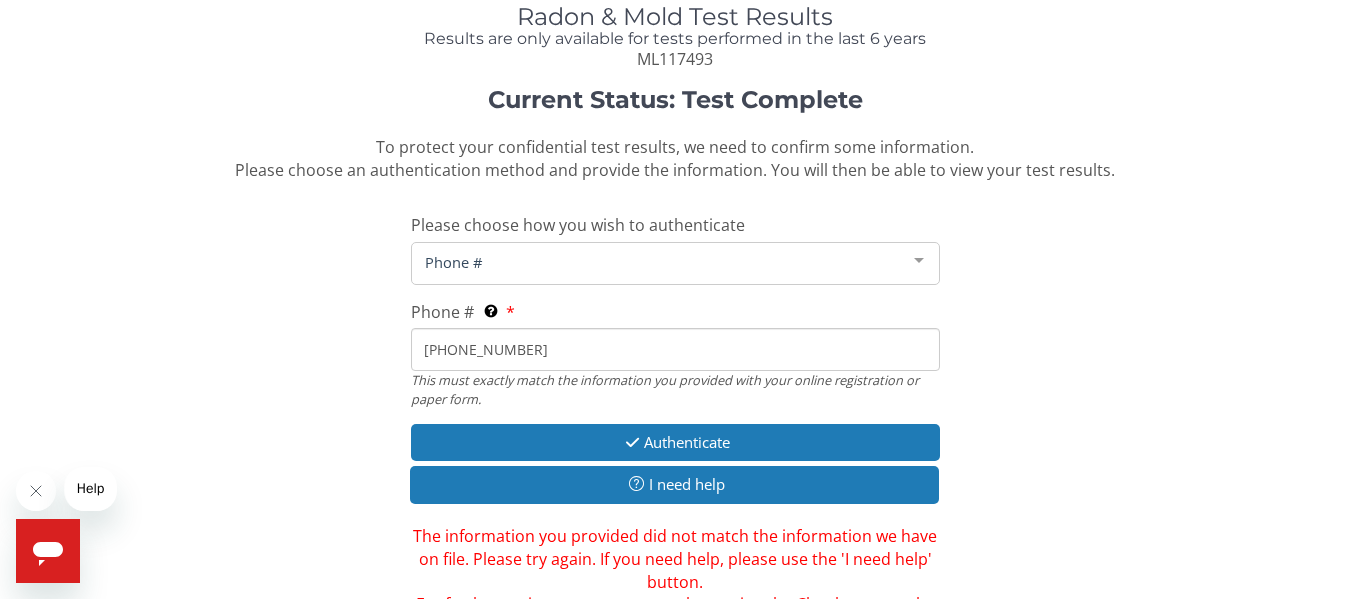 scroll, scrollTop: 93, scrollLeft: 0, axis: vertical 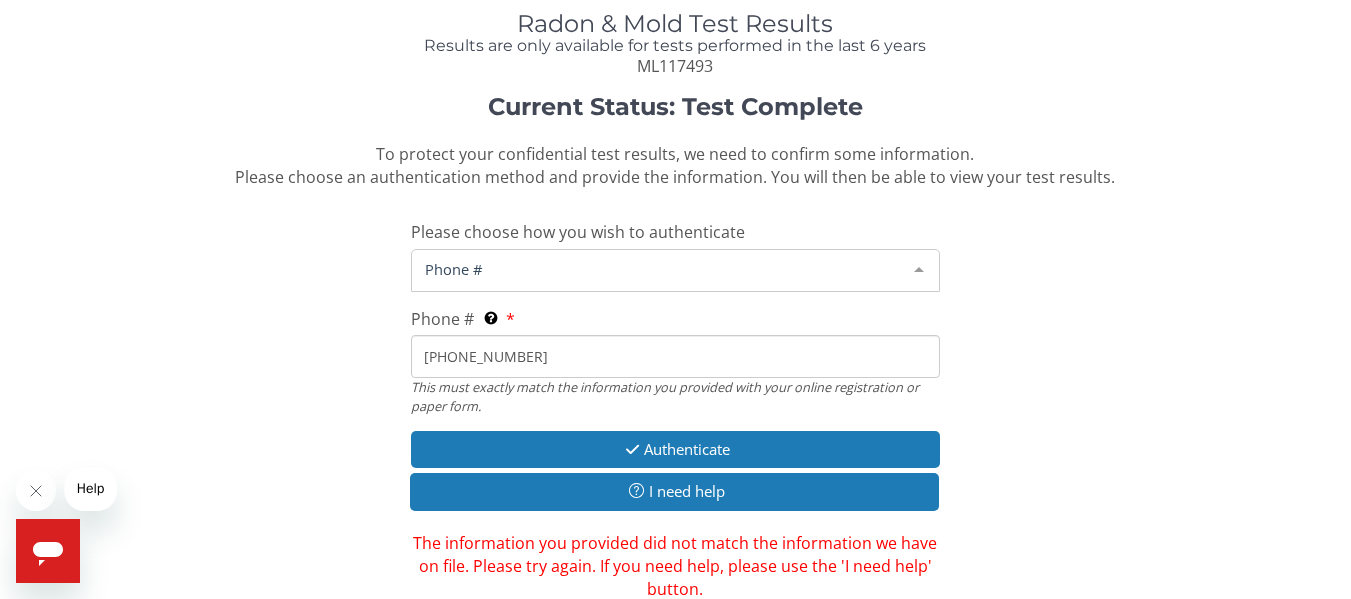 click at bounding box center (919, 269) 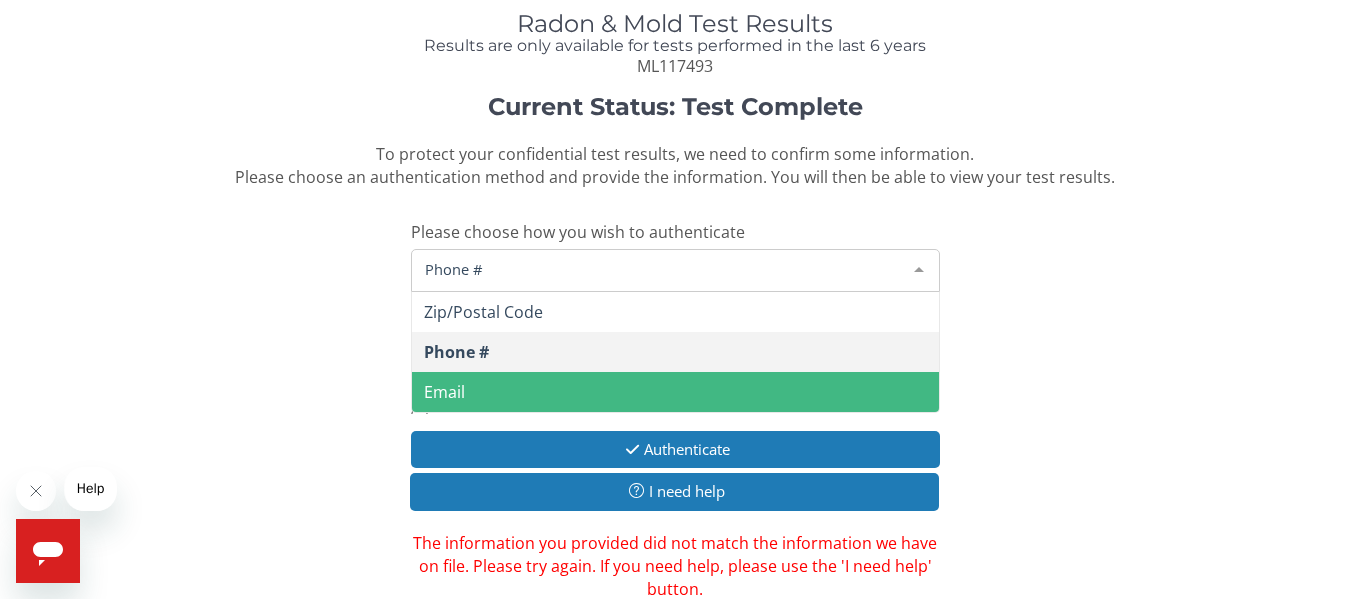 click on "Email" at bounding box center [675, 392] 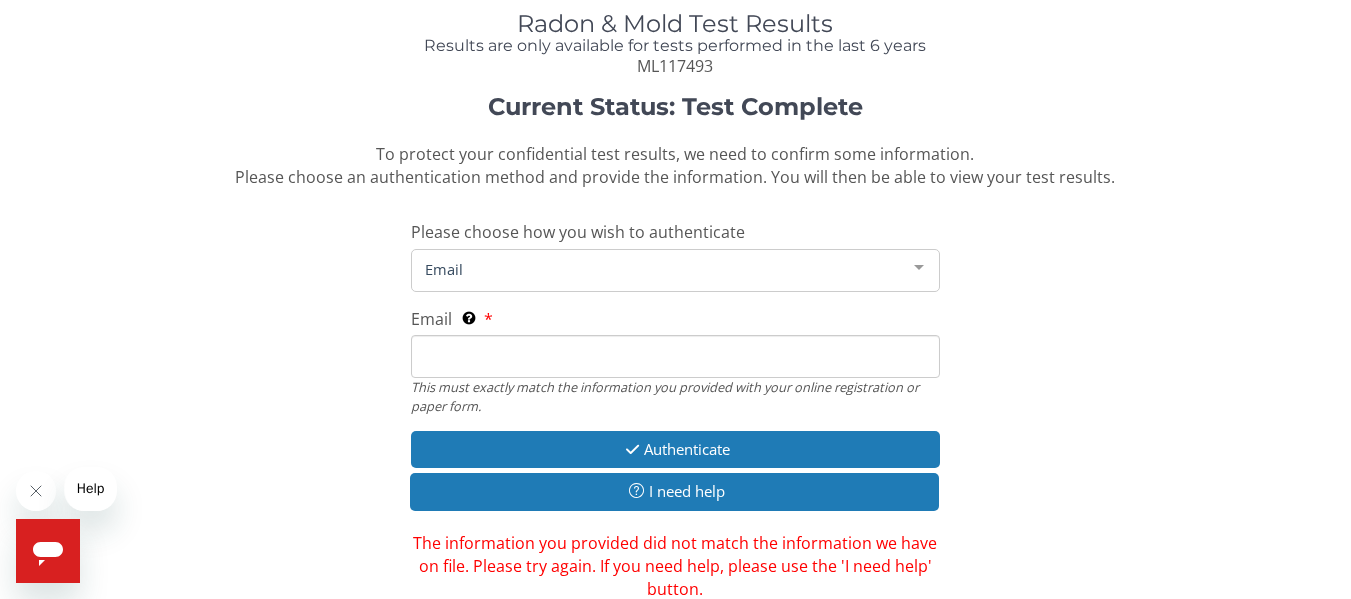 click on "Email     This must exactly match the information you provided with your online registration or paper form." at bounding box center [675, 356] 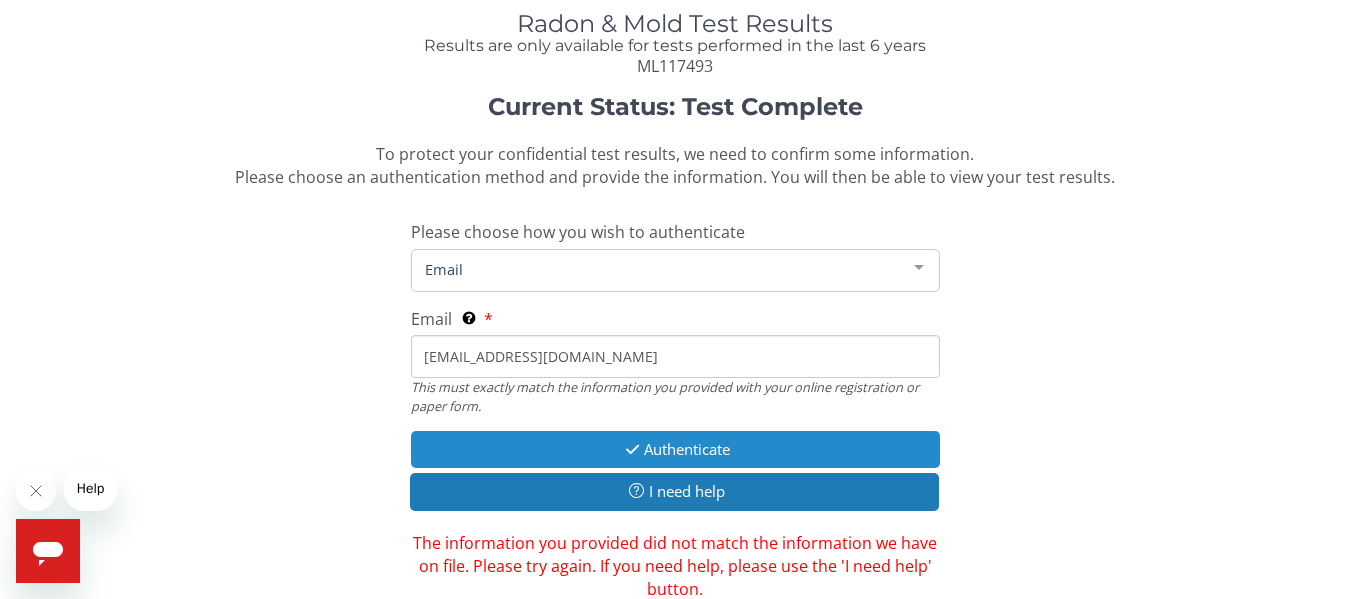 click on "Authenticate" at bounding box center [675, 449] 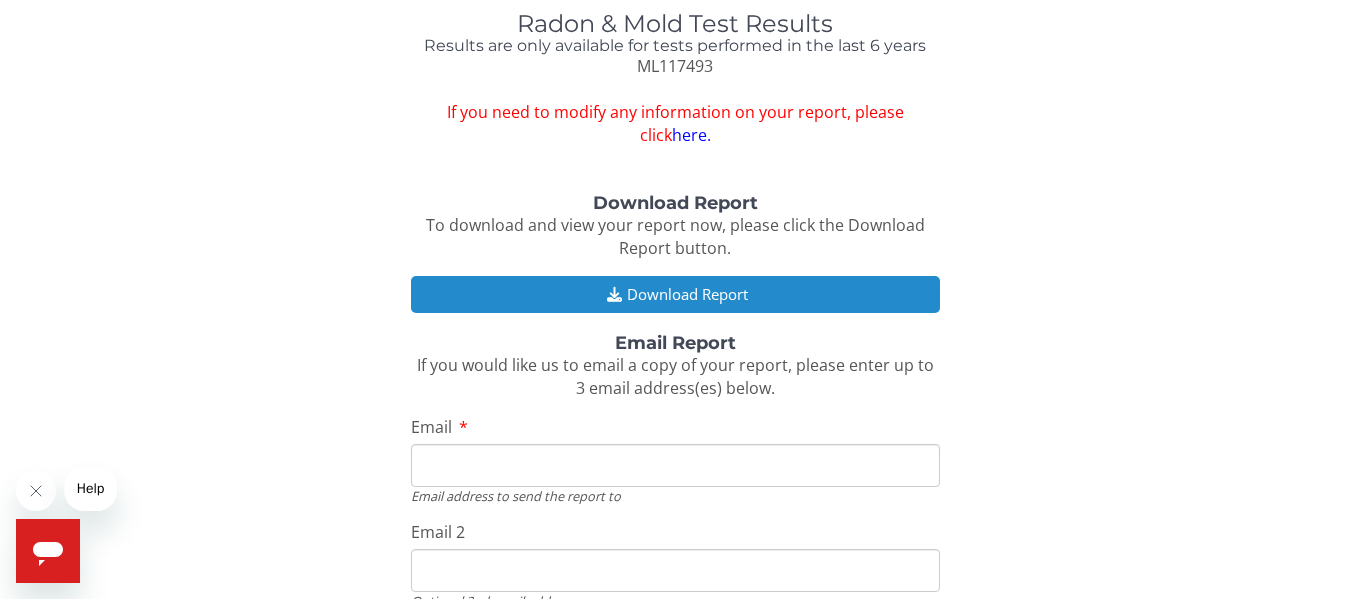 click on "Download Report" at bounding box center [675, 294] 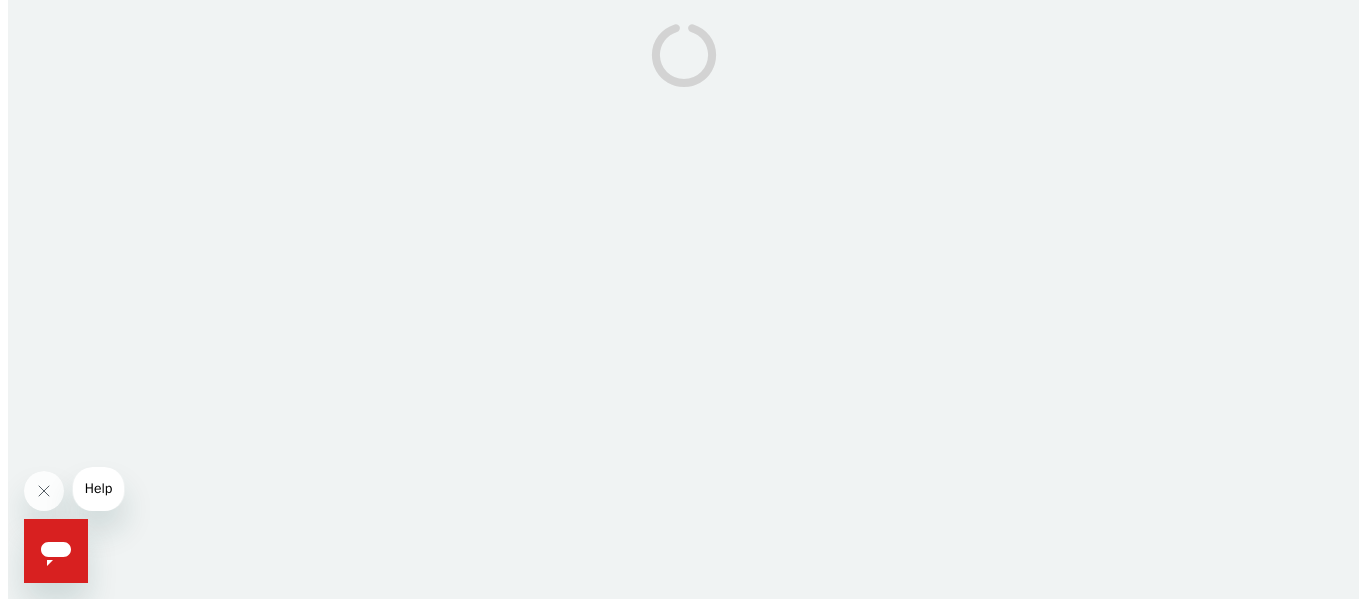 scroll, scrollTop: 0, scrollLeft: 0, axis: both 